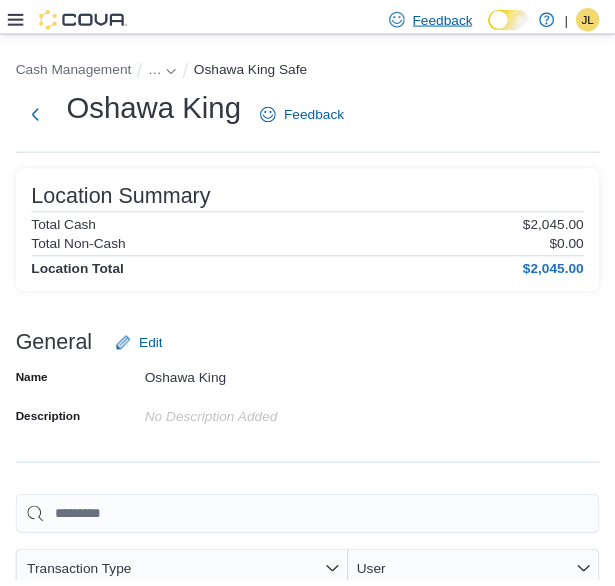 scroll, scrollTop: 0, scrollLeft: 0, axis: both 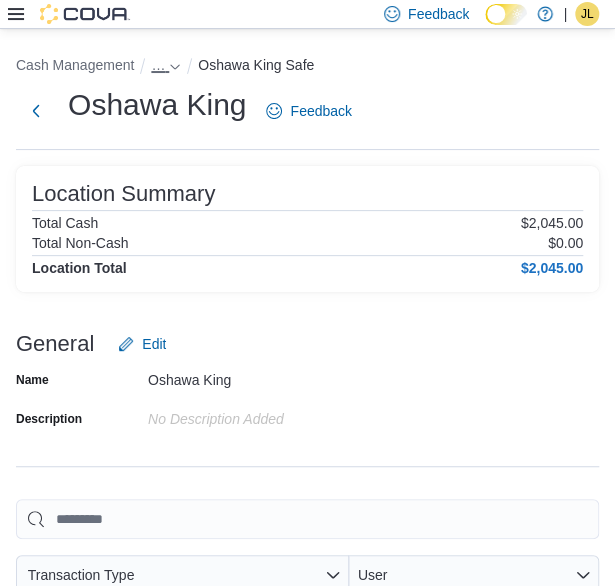 click 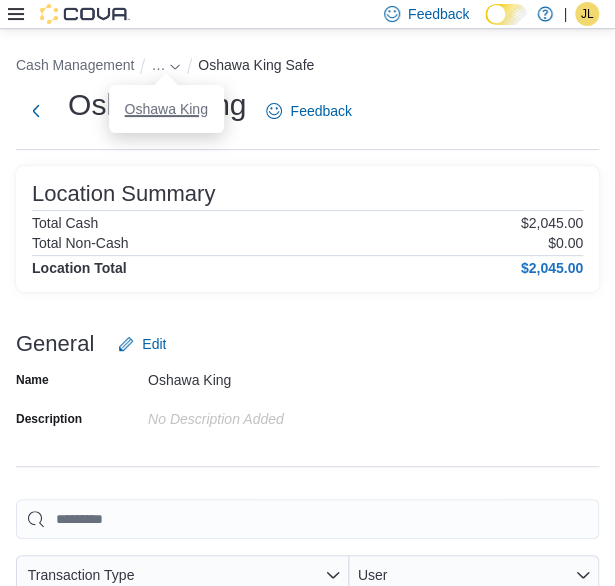click on "Oshawa King" at bounding box center (166, 109) 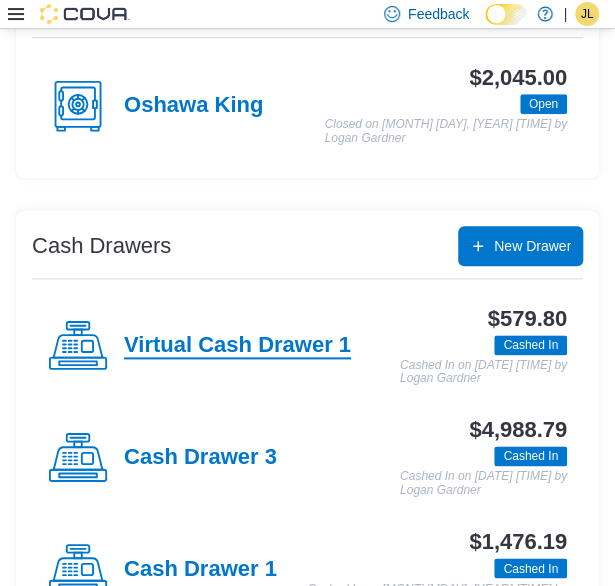 click on "Virtual Cash Drawer 1" at bounding box center [237, 346] 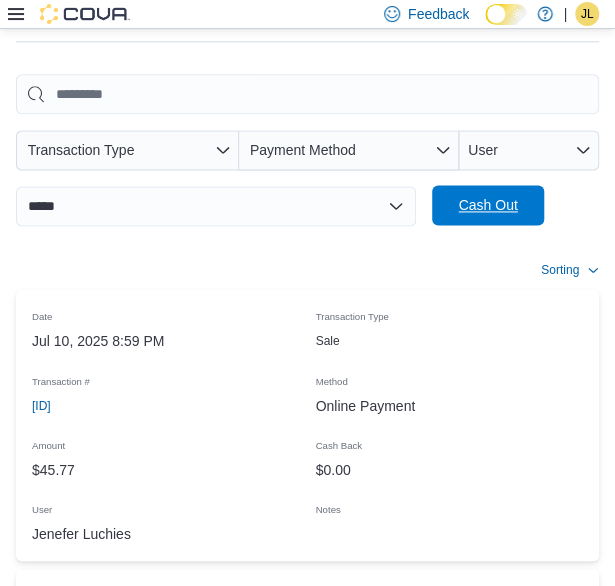 click on "Cash Out" at bounding box center [488, 205] 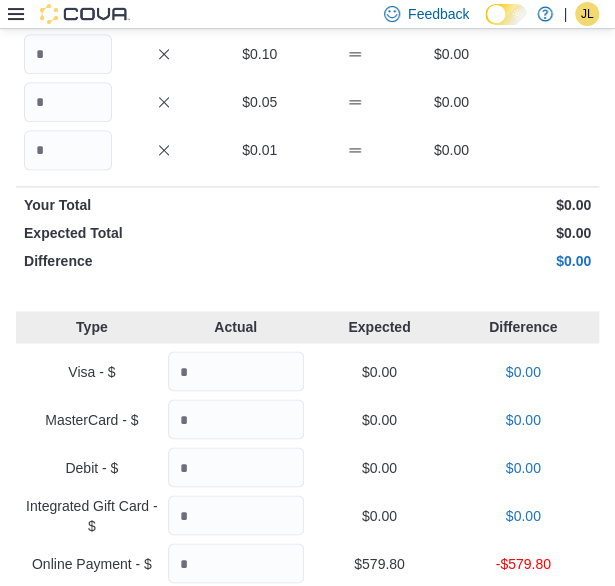 scroll, scrollTop: 646, scrollLeft: 0, axis: vertical 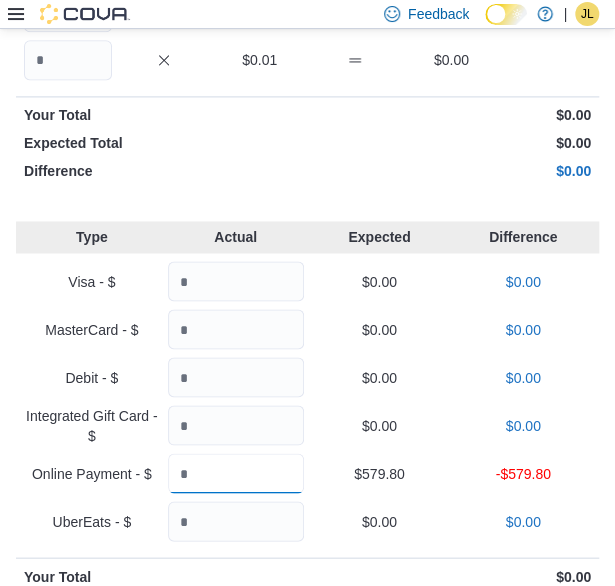 click at bounding box center [236, 473] 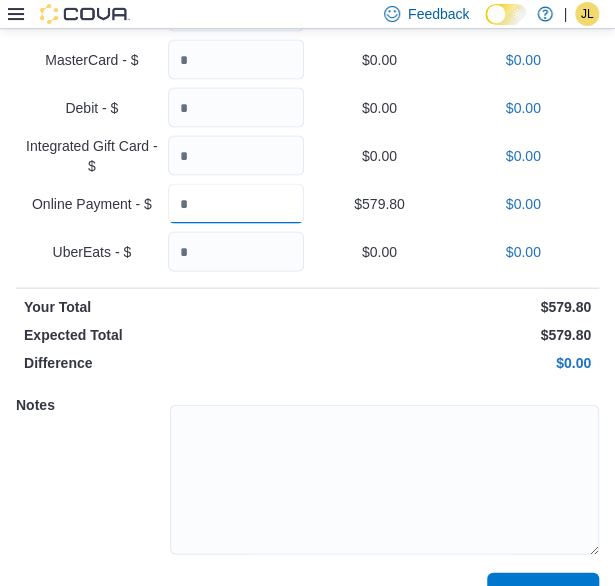 scroll, scrollTop: 959, scrollLeft: 0, axis: vertical 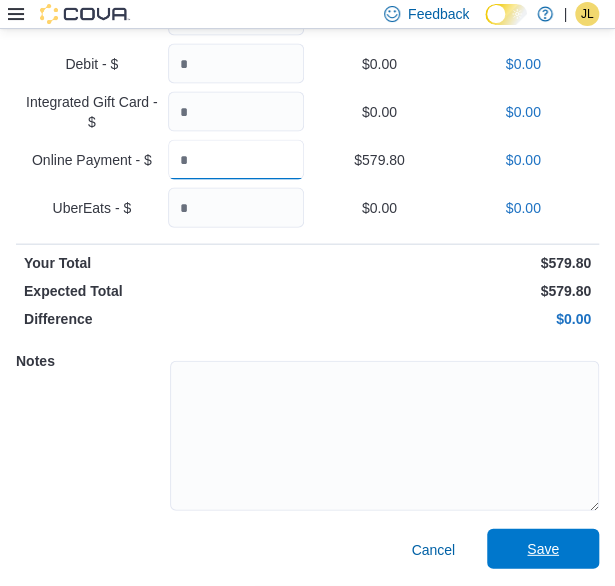 type on "******" 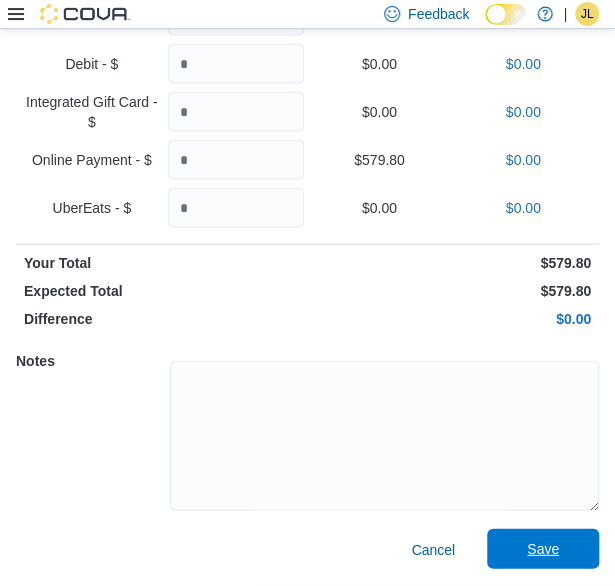 click on "Save" at bounding box center (543, 549) 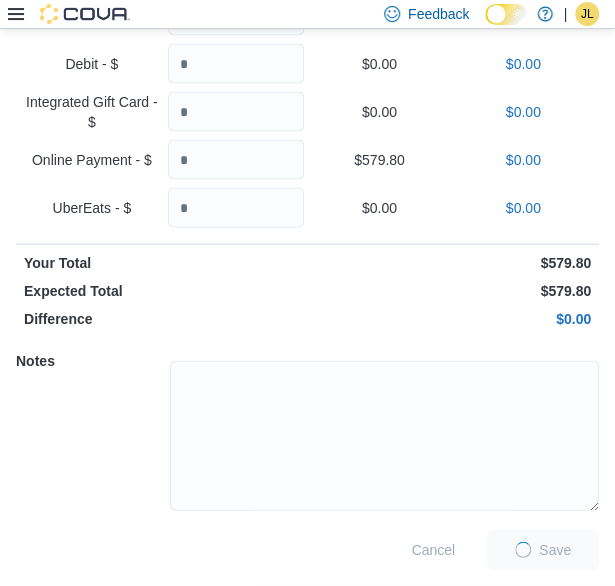 scroll, scrollTop: 8, scrollLeft: 0, axis: vertical 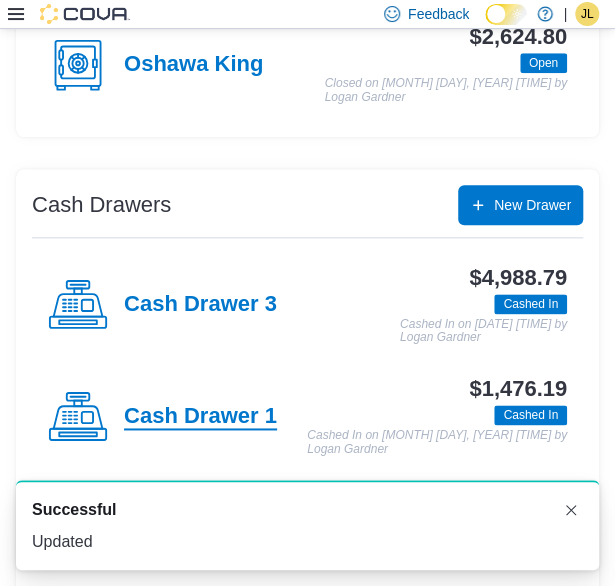 click on "Cash Drawer 3" at bounding box center (200, 305) 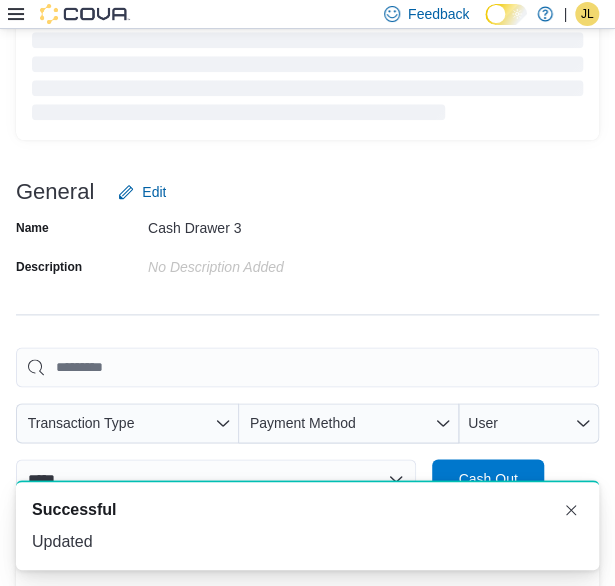 scroll, scrollTop: 8, scrollLeft: 0, axis: vertical 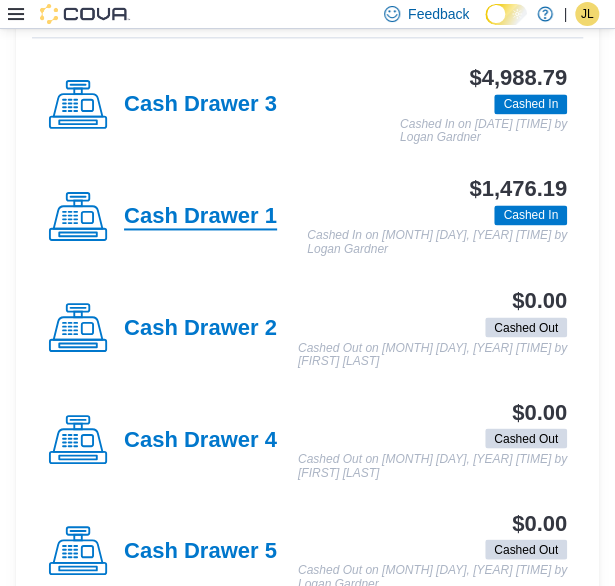 click on "Cash Drawer 1" at bounding box center [200, 217] 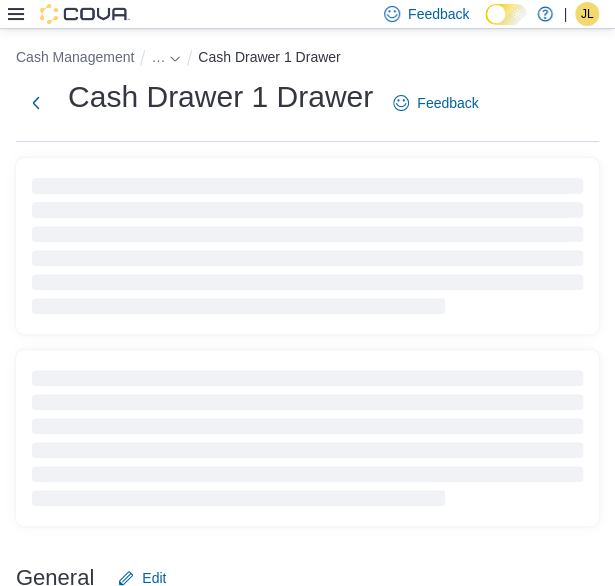 scroll, scrollTop: 608, scrollLeft: 0, axis: vertical 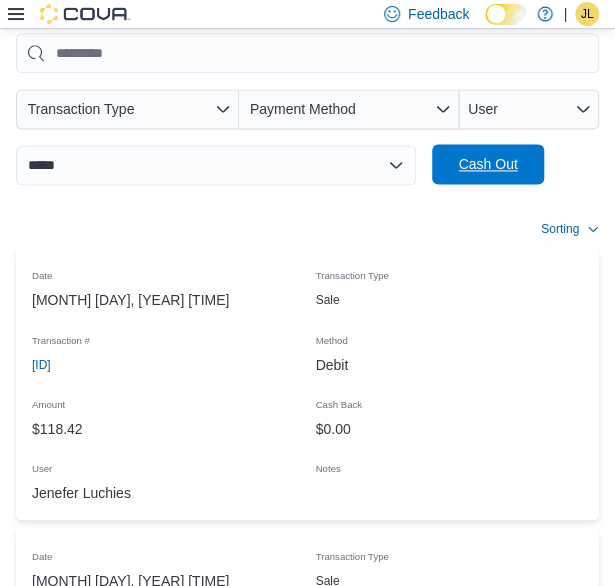 click on "Cash Out" at bounding box center (487, 164) 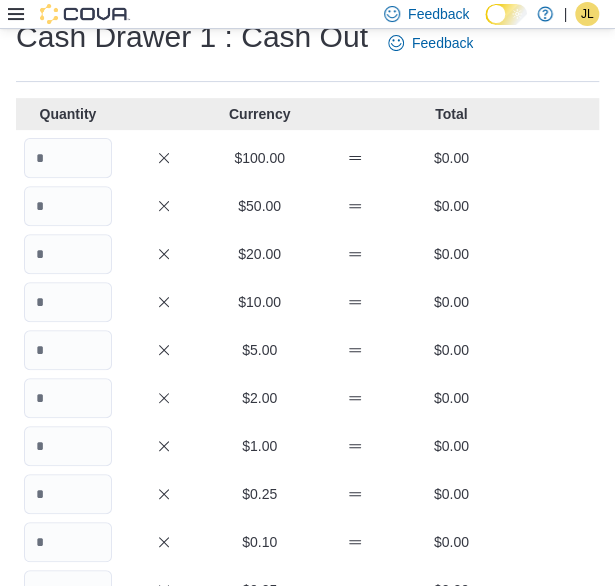scroll, scrollTop: 100, scrollLeft: 0, axis: vertical 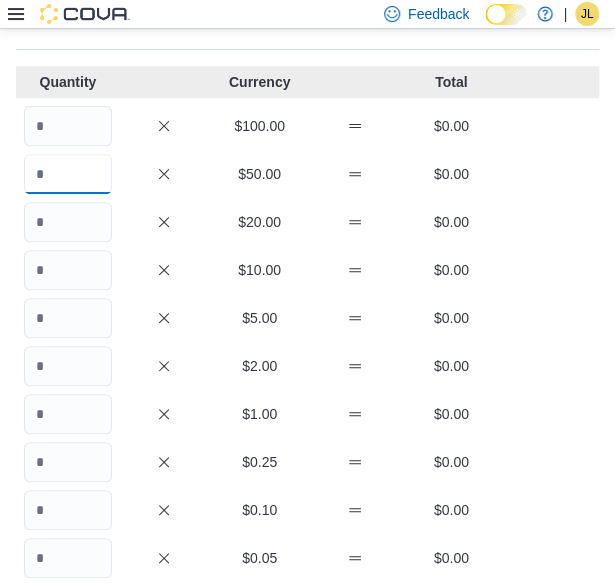click at bounding box center [68, 174] 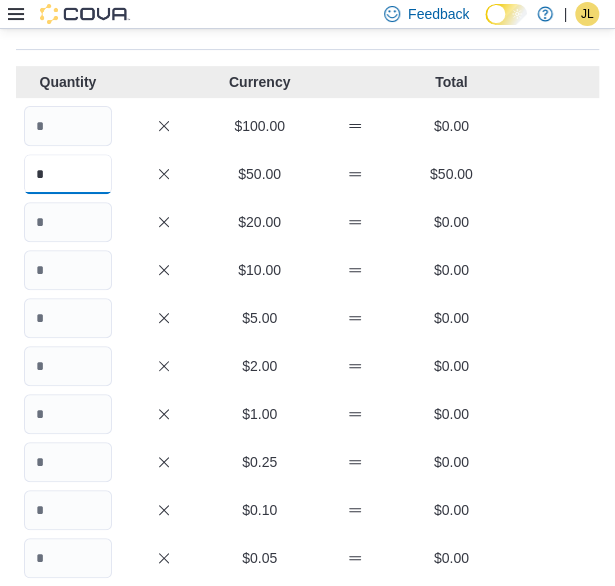 type on "*" 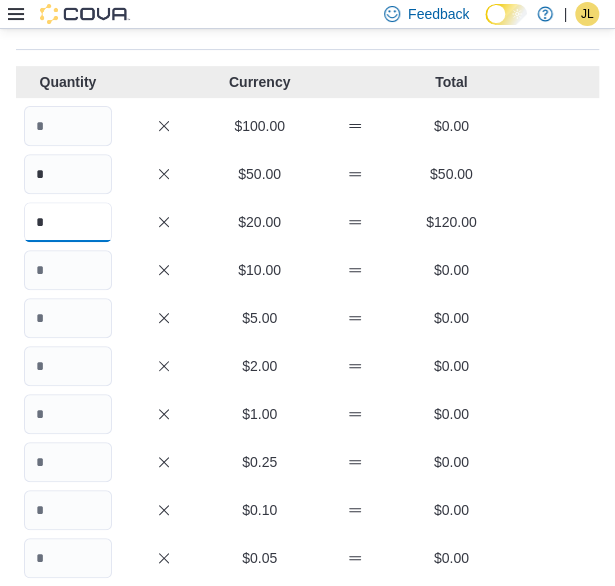 type on "*" 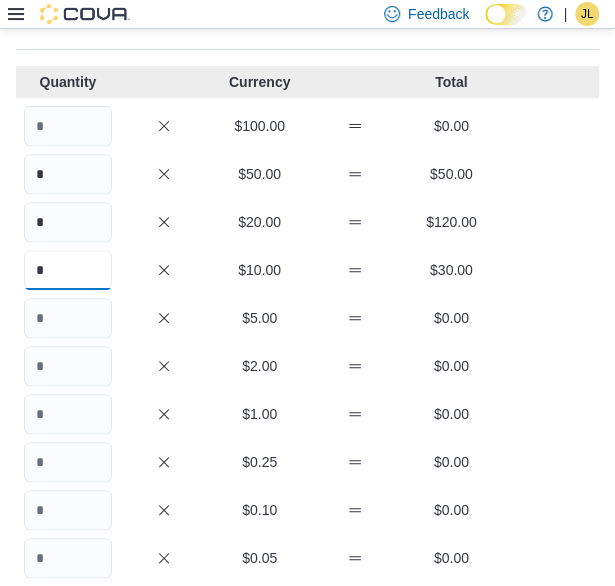 type on "*" 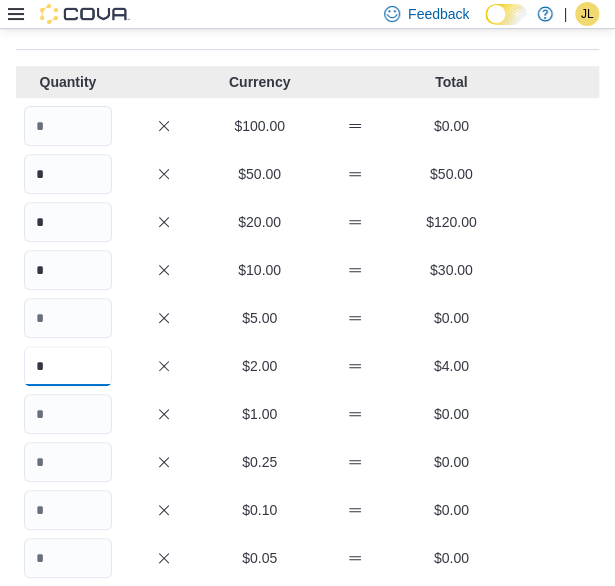 type on "*" 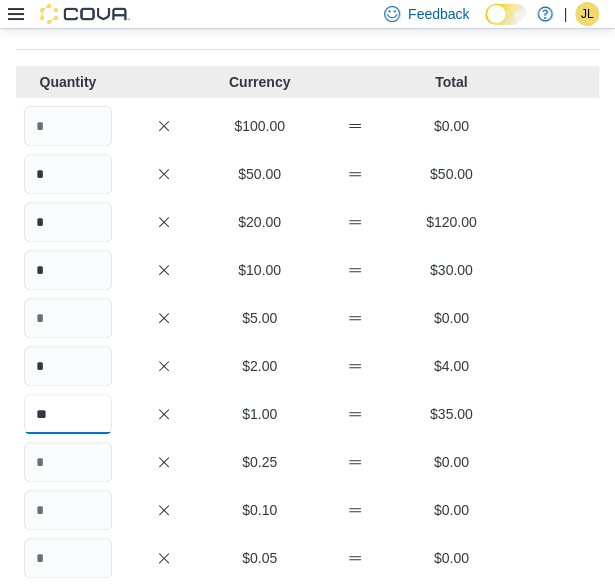 type on "**" 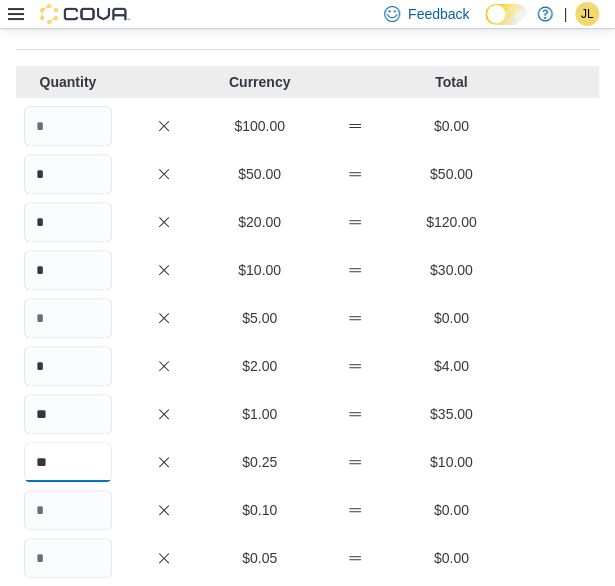 type on "**" 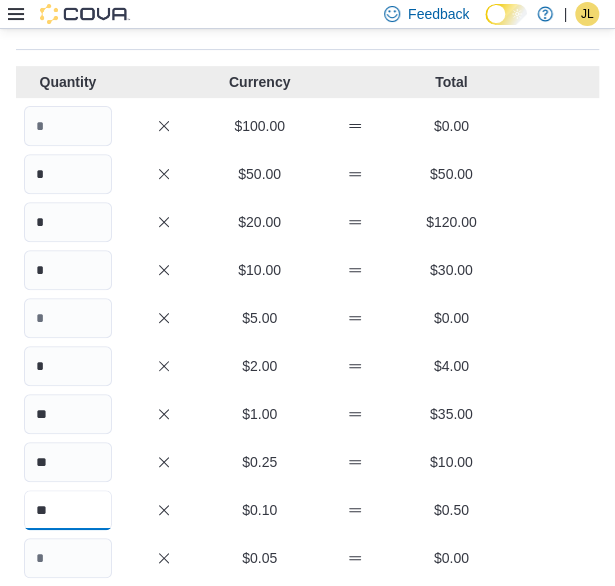 type on "**" 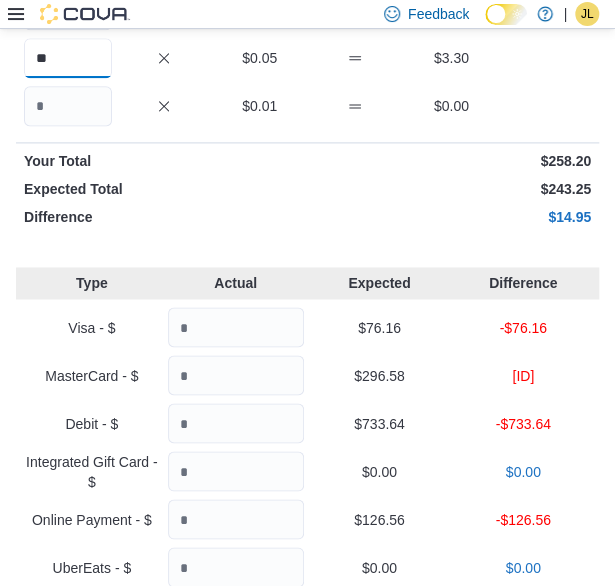 scroll, scrollTop: 700, scrollLeft: 0, axis: vertical 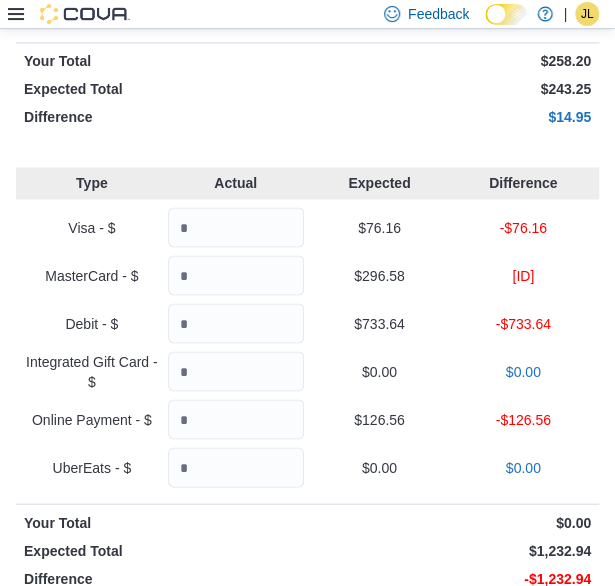 type on "**" 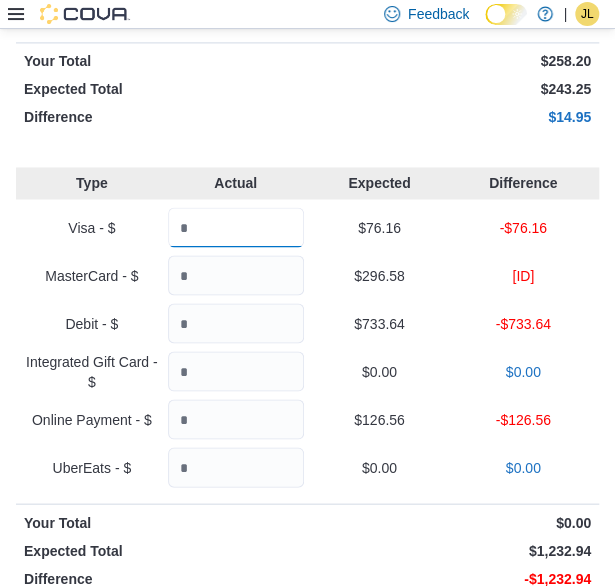 click at bounding box center [236, 227] 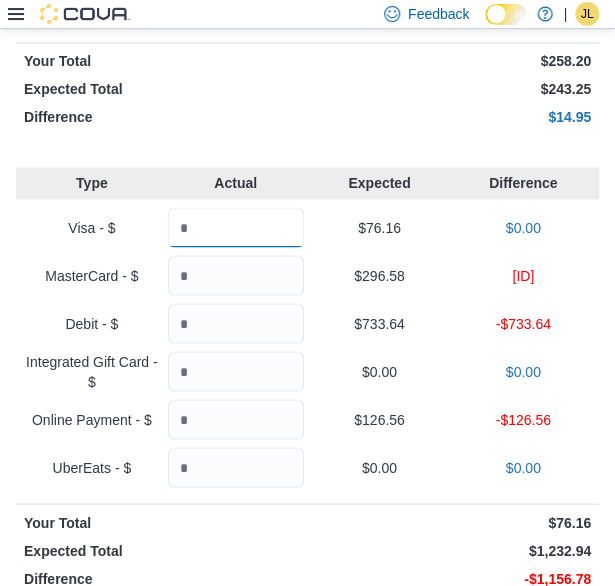type on "*****" 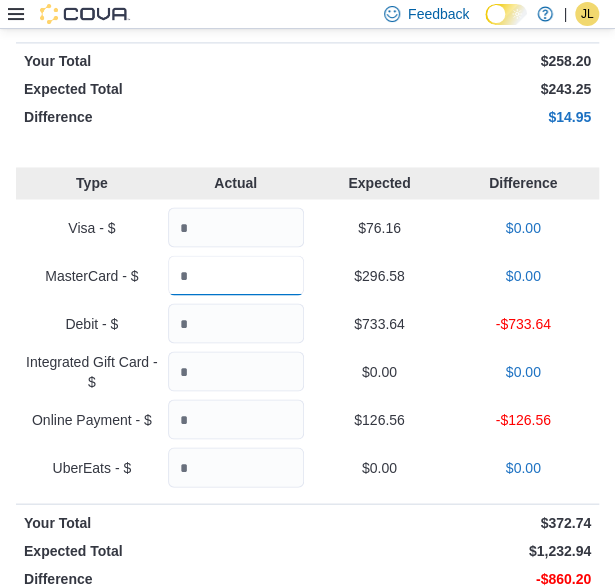 type on "******" 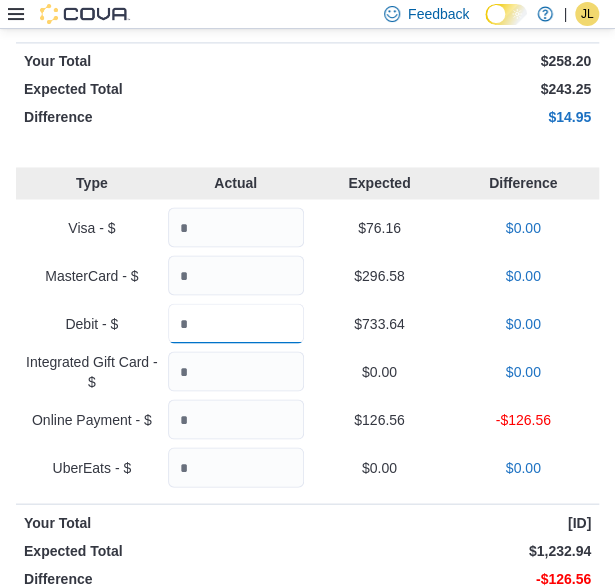 type on "******" 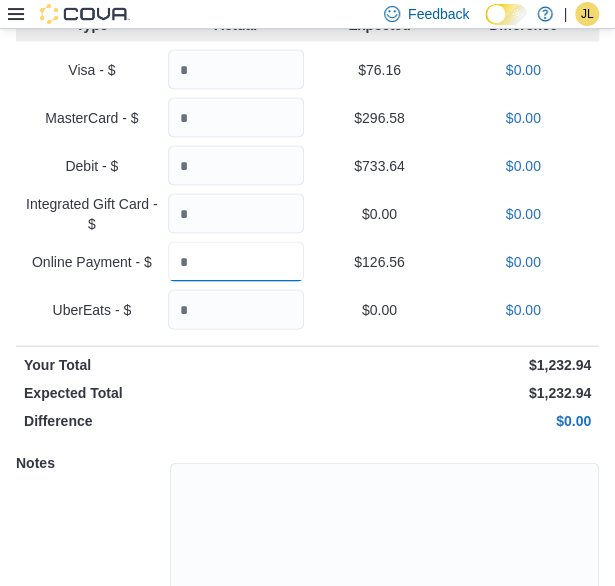 scroll, scrollTop: 959, scrollLeft: 0, axis: vertical 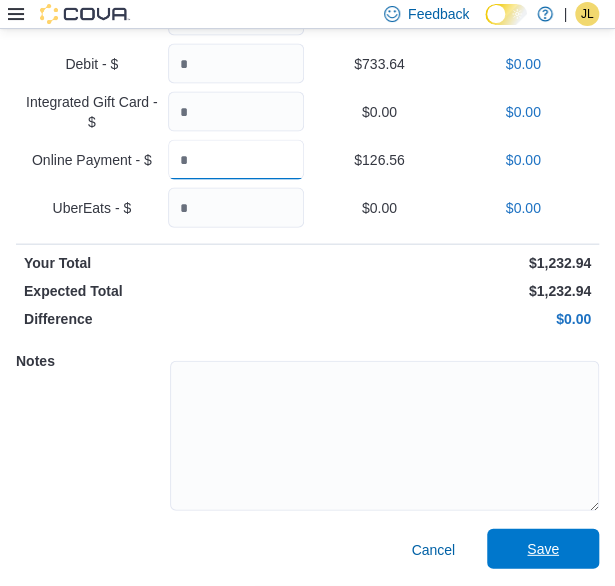 type on "******" 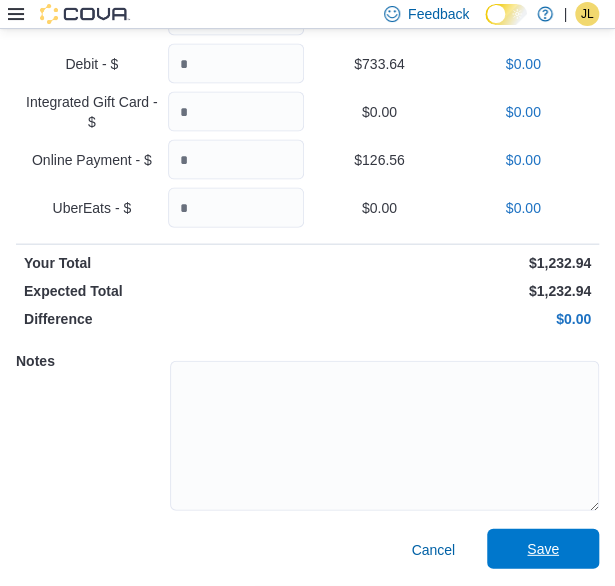 click on "Save" at bounding box center (543, 549) 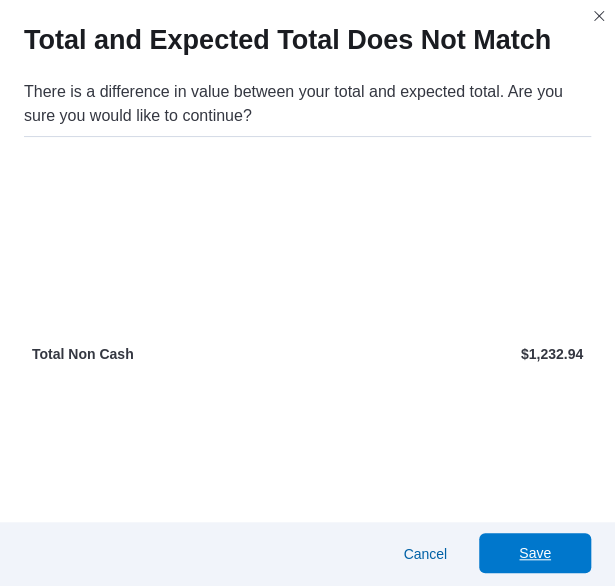 click on "Save" at bounding box center [535, 553] 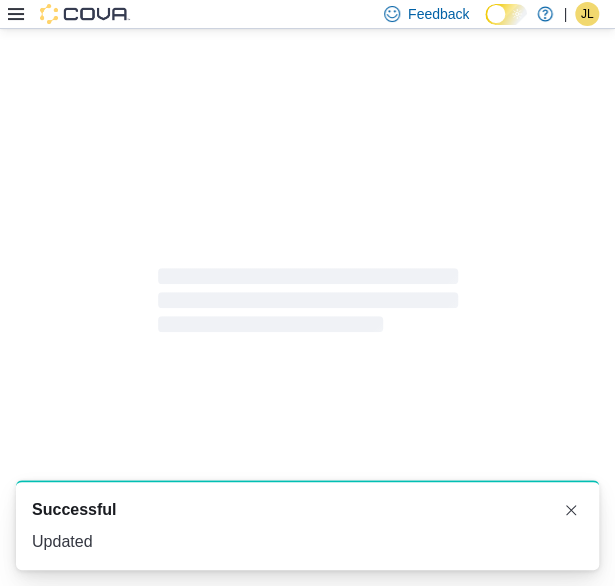 scroll, scrollTop: 8, scrollLeft: 0, axis: vertical 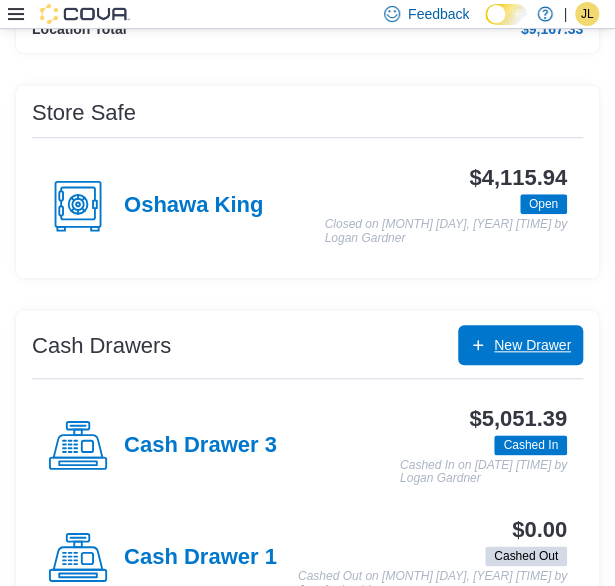 drag, startPoint x: 548, startPoint y: 325, endPoint x: 542, endPoint y: 341, distance: 17.088007 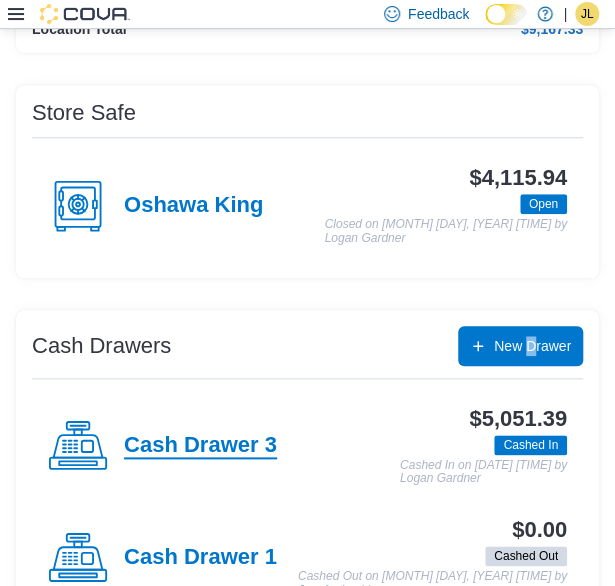 click on "Cash Drawer 3" at bounding box center [200, 446] 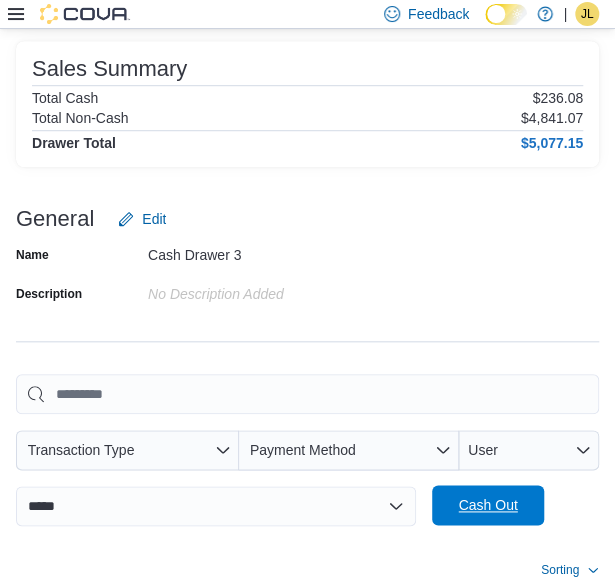 click on "Cash Out" at bounding box center (488, 505) 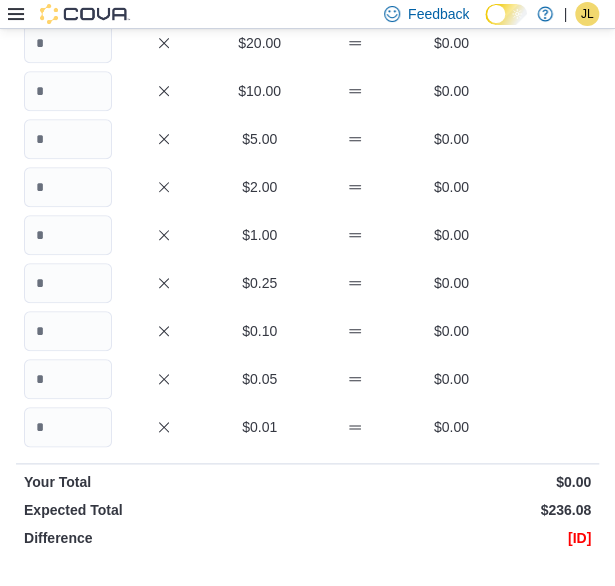 scroll, scrollTop: 146, scrollLeft: 0, axis: vertical 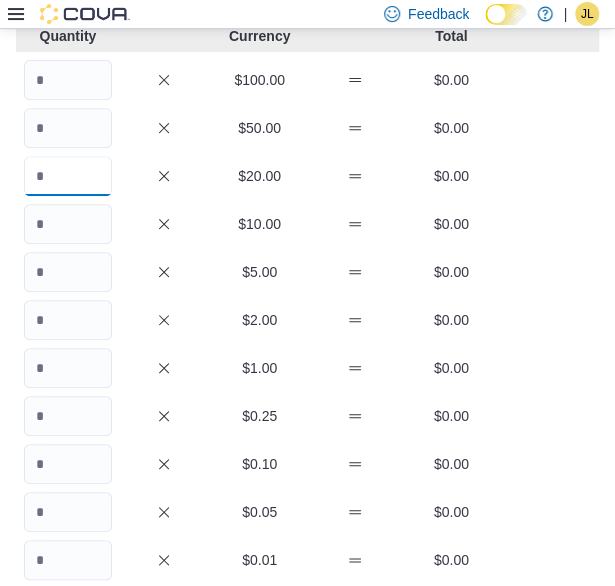 click at bounding box center [68, 176] 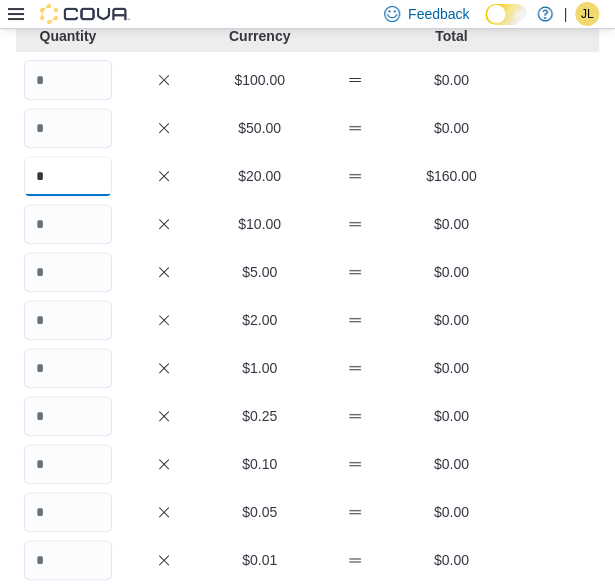 type on "*" 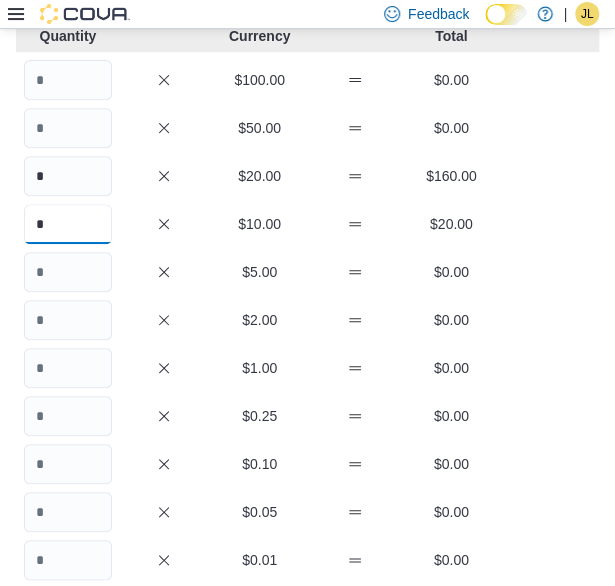 type on "*" 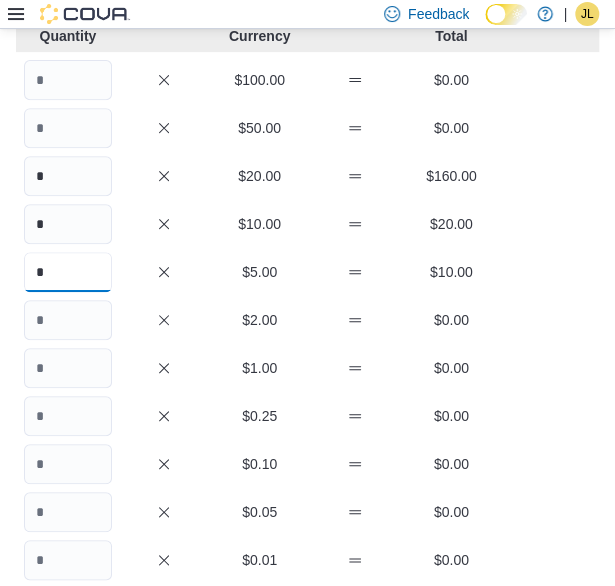 type on "*" 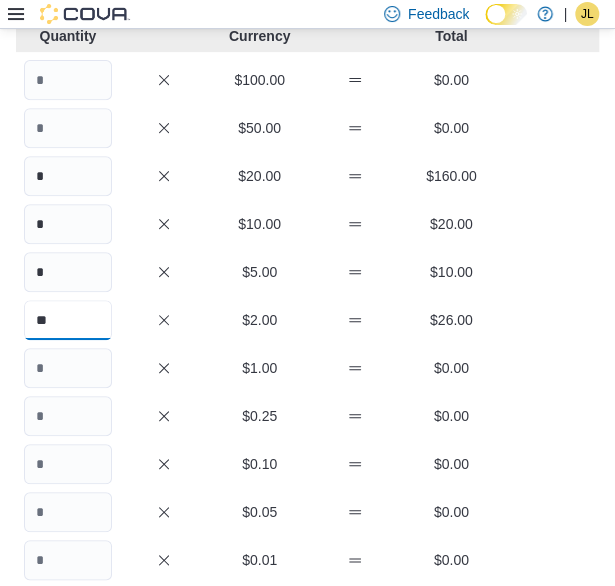 type on "**" 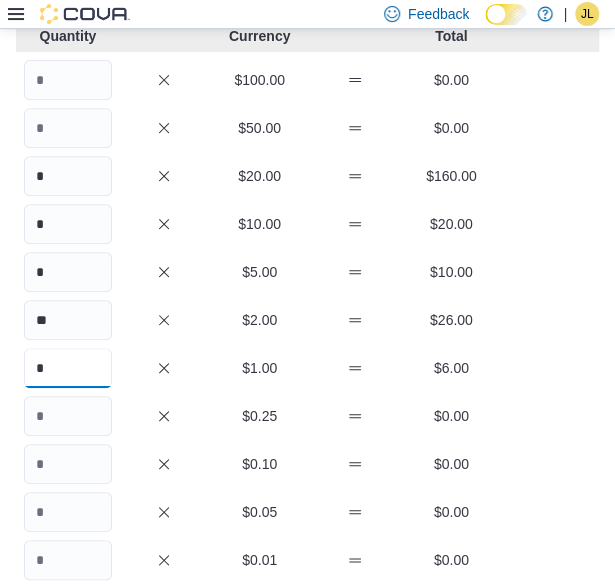 type on "*" 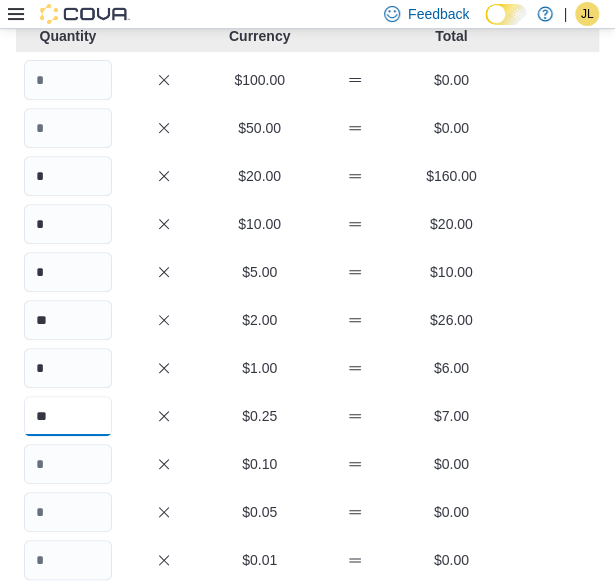 type on "**" 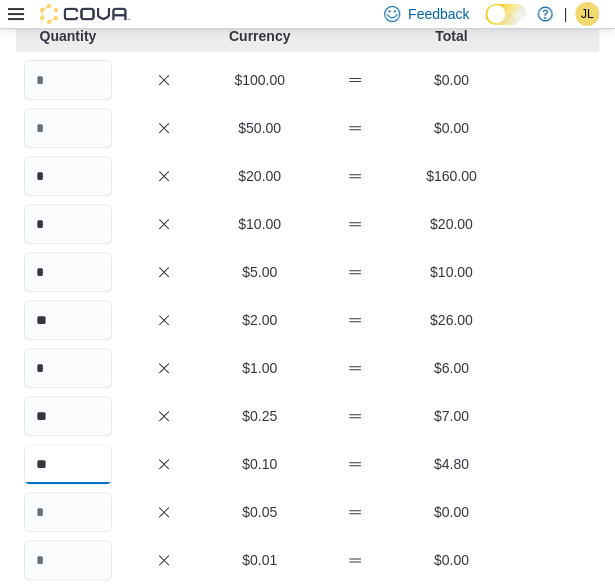 type on "**" 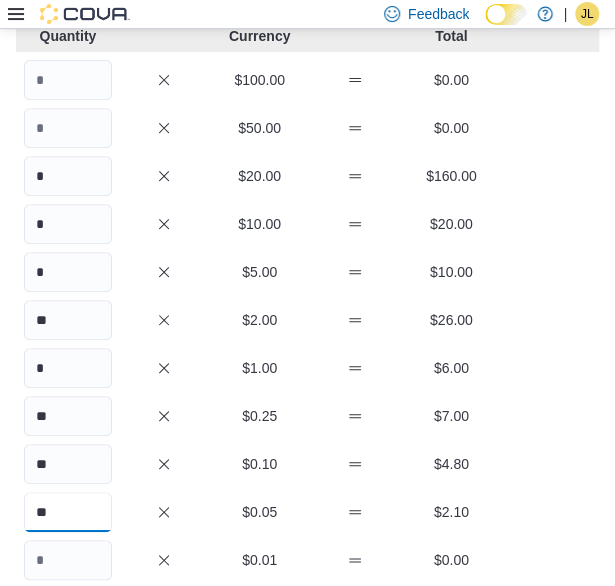 type on "**" 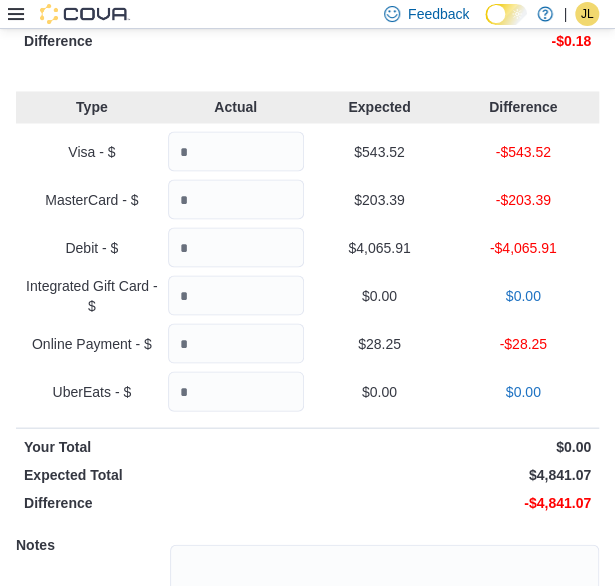 scroll, scrollTop: 778, scrollLeft: 0, axis: vertical 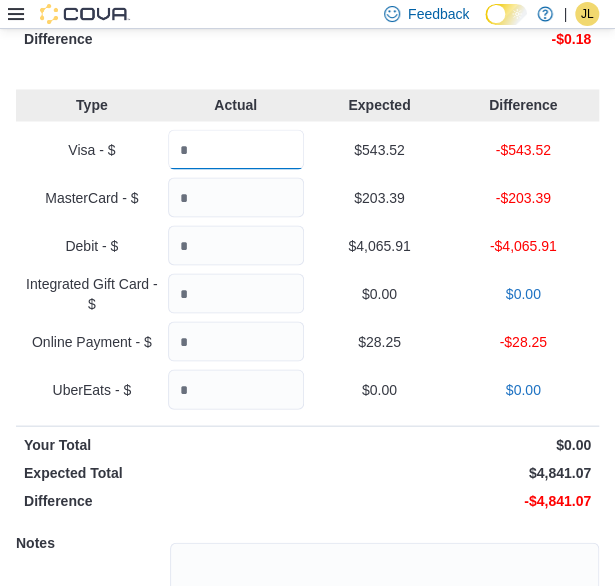 click at bounding box center (236, 149) 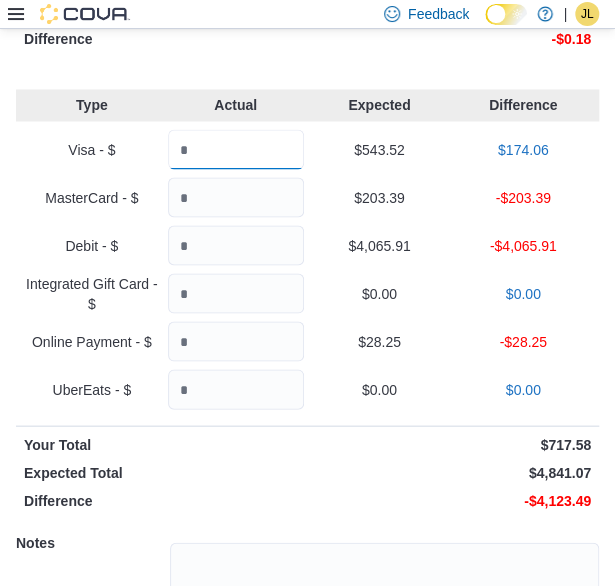 type on "******" 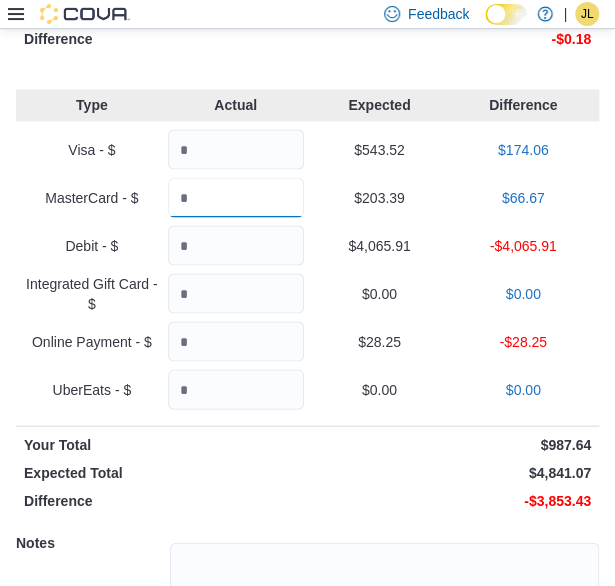 type on "******" 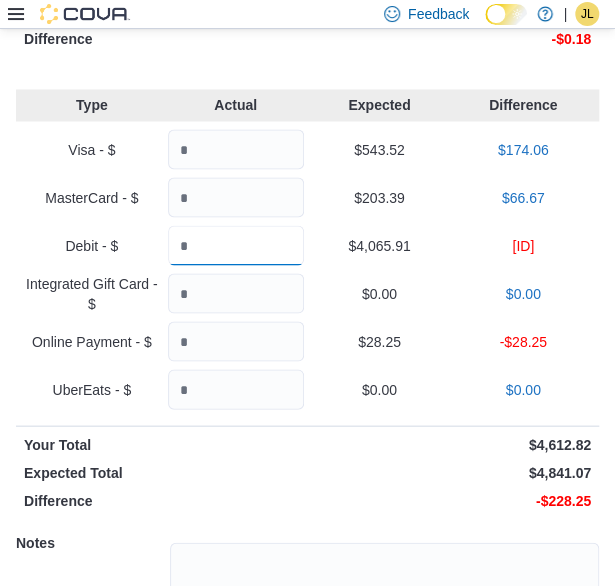 type on "*******" 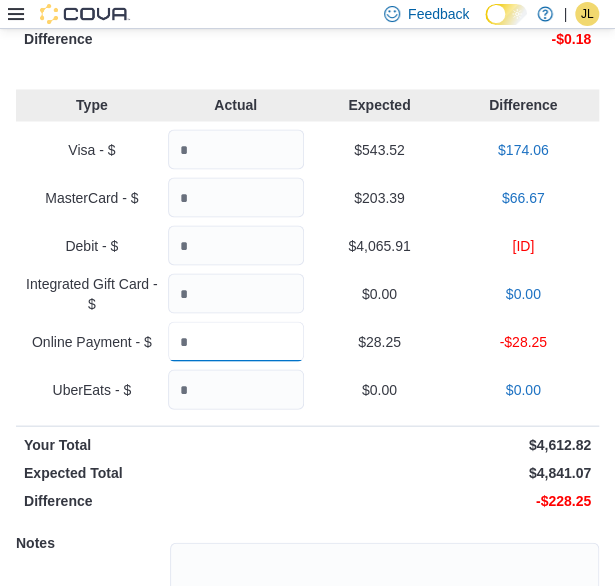 click at bounding box center (236, 341) 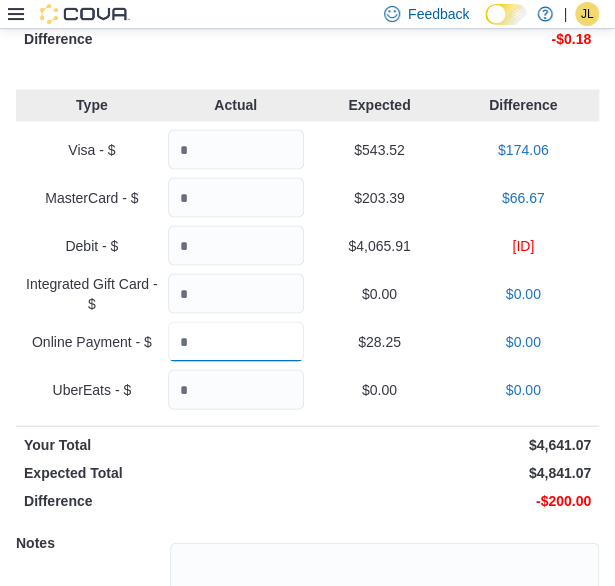 type on "*****" 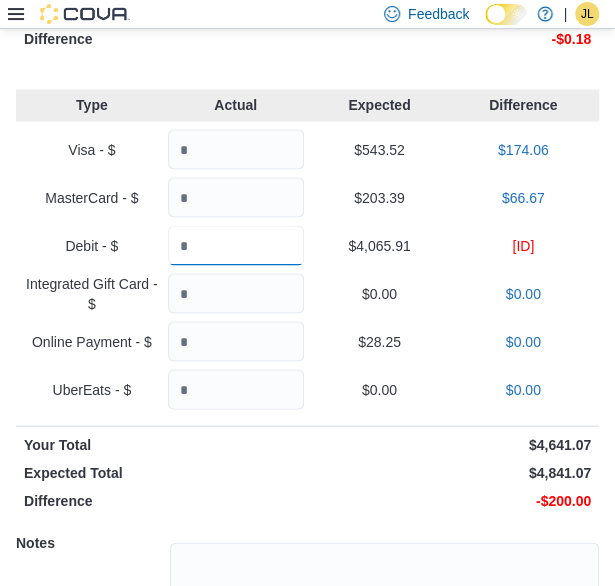 click on "*******" at bounding box center (236, 245) 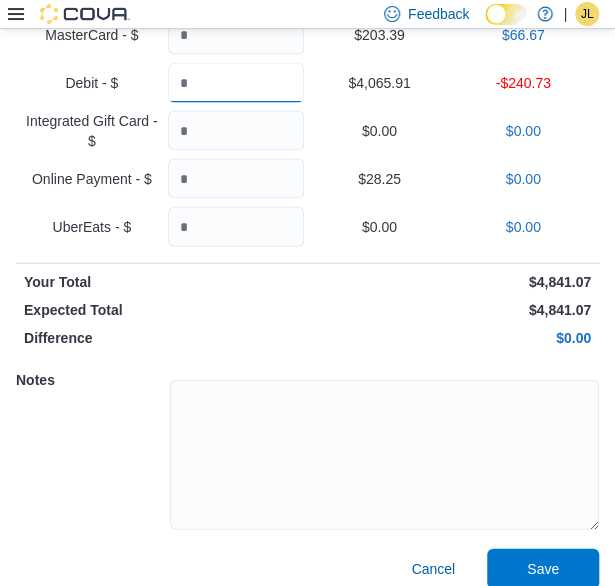 scroll, scrollTop: 959, scrollLeft: 0, axis: vertical 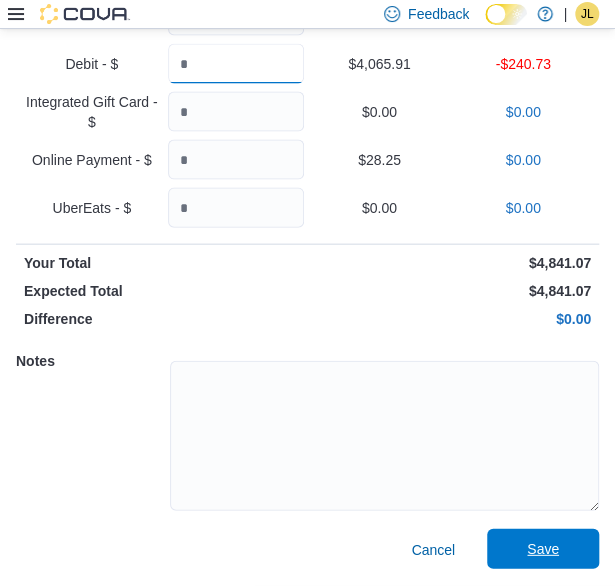 type on "*******" 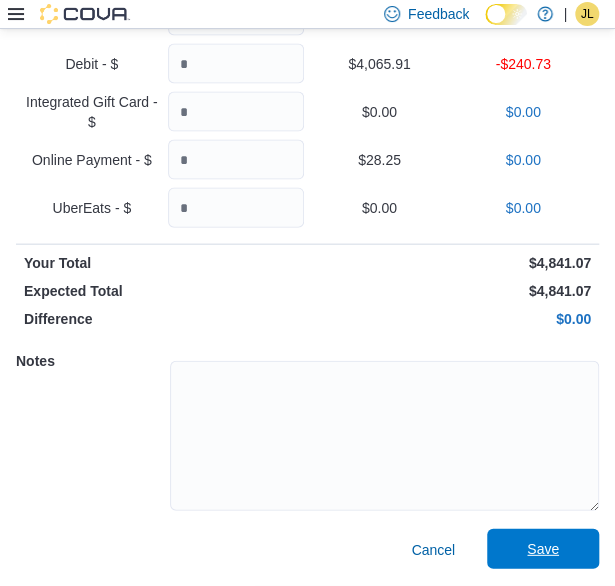 click on "Save" at bounding box center [543, 549] 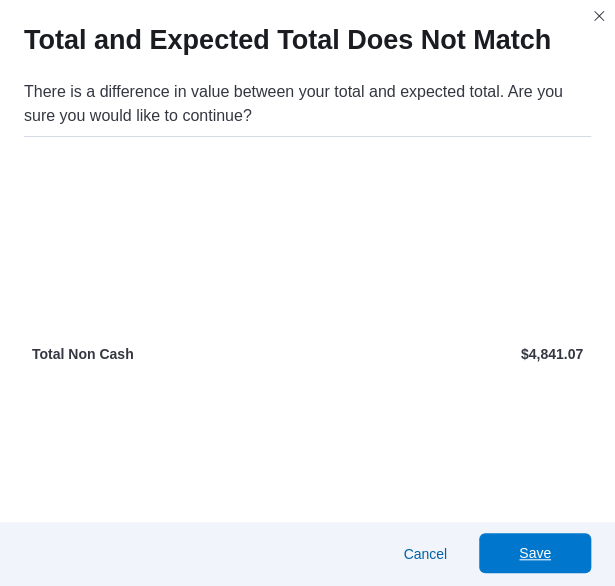 click on "Save" at bounding box center (535, 553) 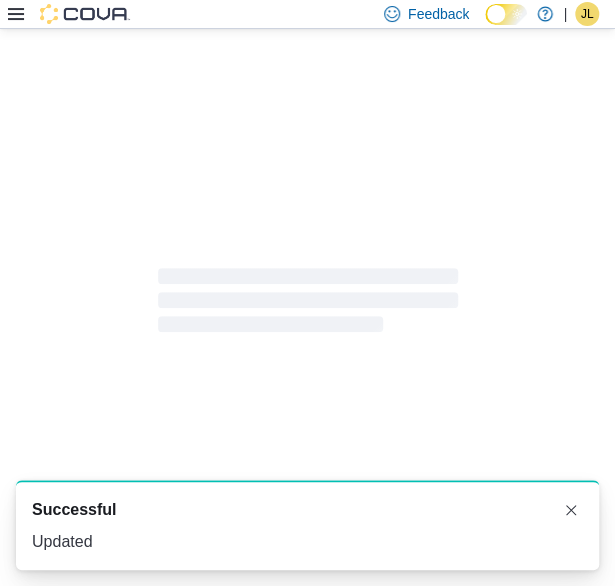 scroll, scrollTop: 0, scrollLeft: 0, axis: both 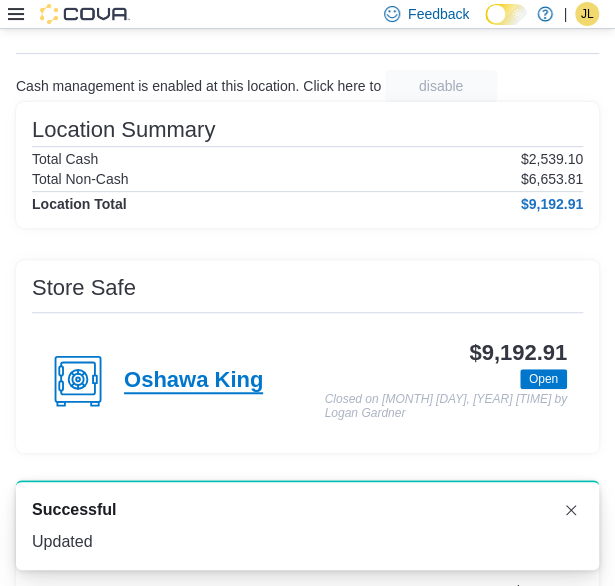 click on "Oshawa King" at bounding box center (193, 381) 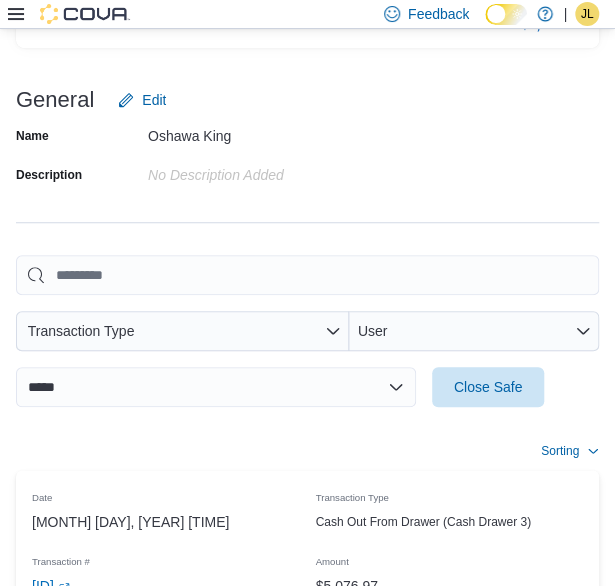 scroll, scrollTop: 245, scrollLeft: 0, axis: vertical 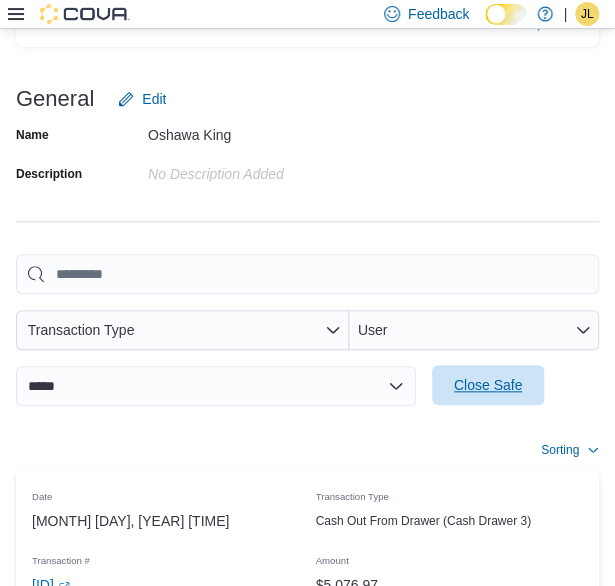 click on "Close Safe" at bounding box center [488, 385] 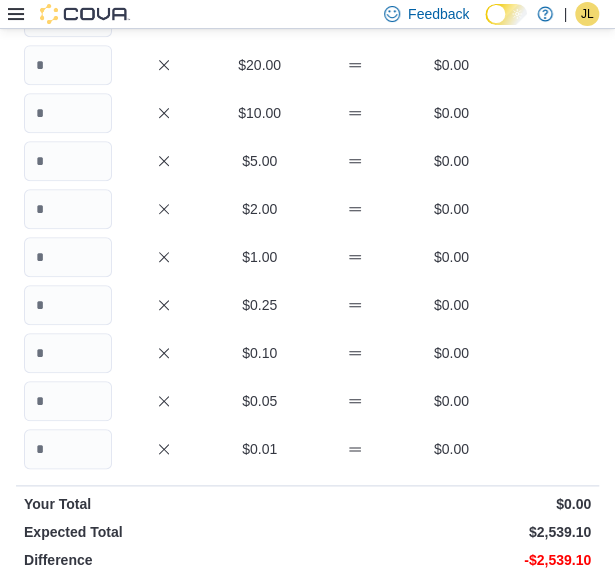 scroll, scrollTop: 124, scrollLeft: 0, axis: vertical 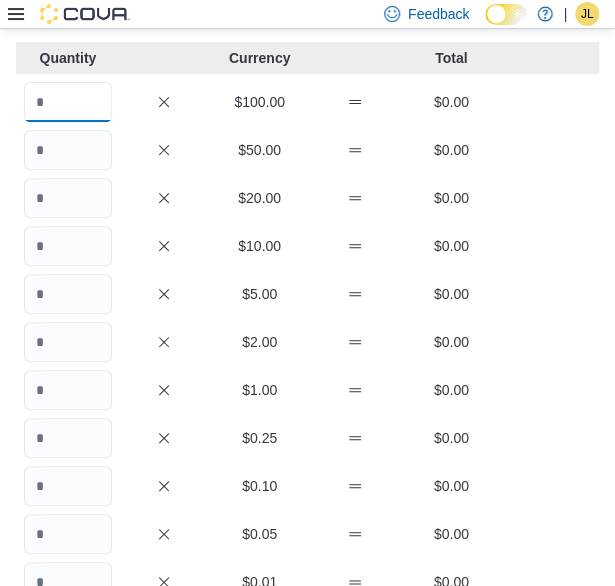 click at bounding box center [68, 102] 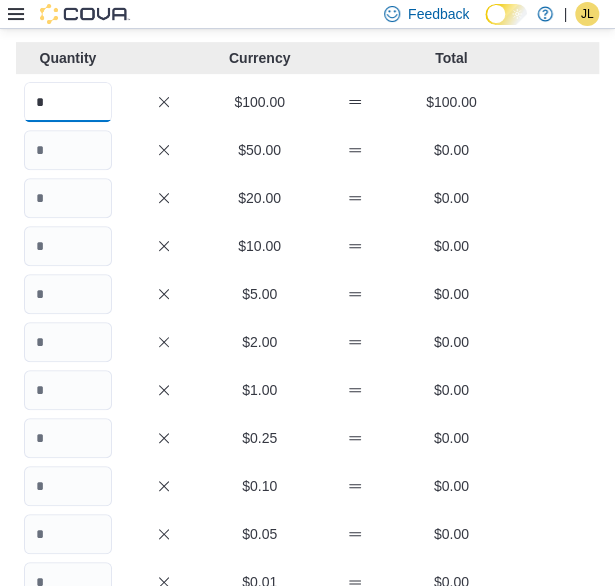 type on "*" 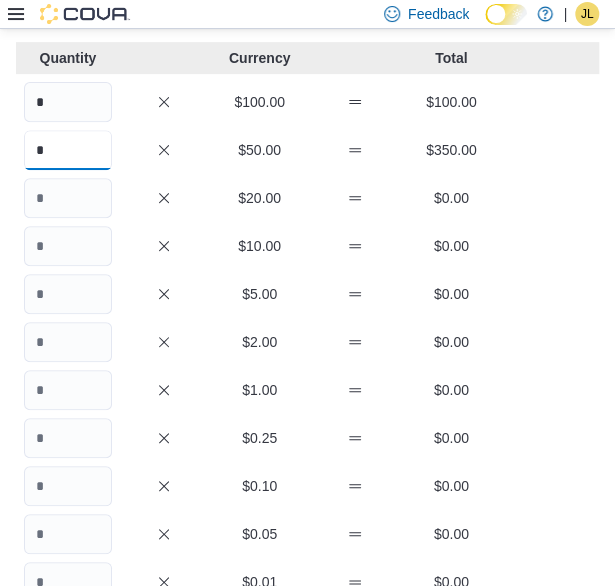 type on "*" 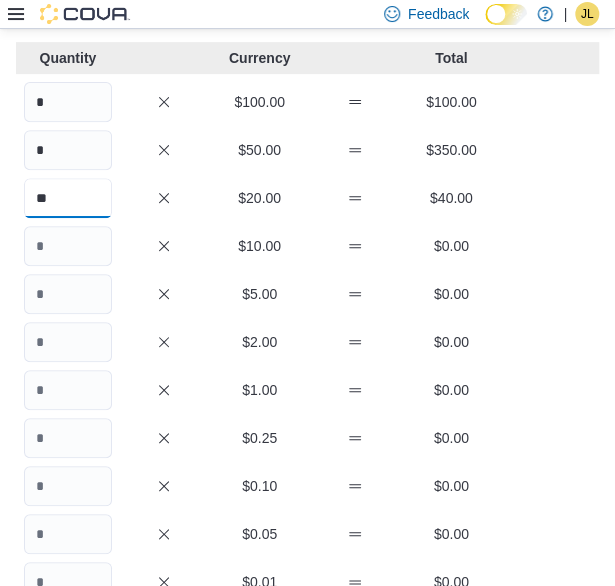 type on "**" 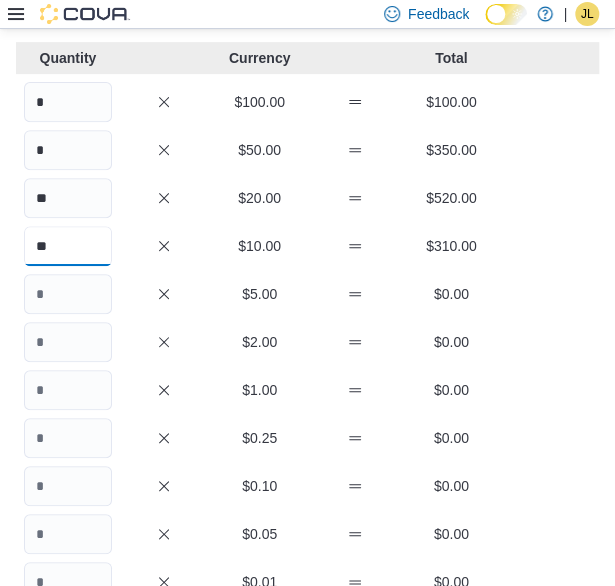 type on "**" 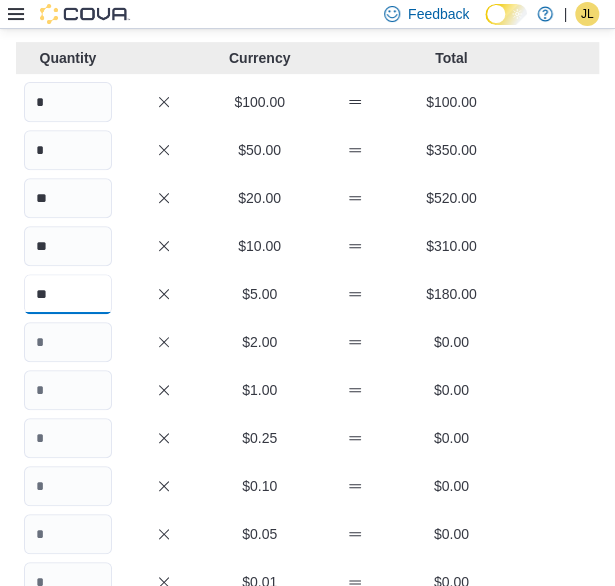 type on "**" 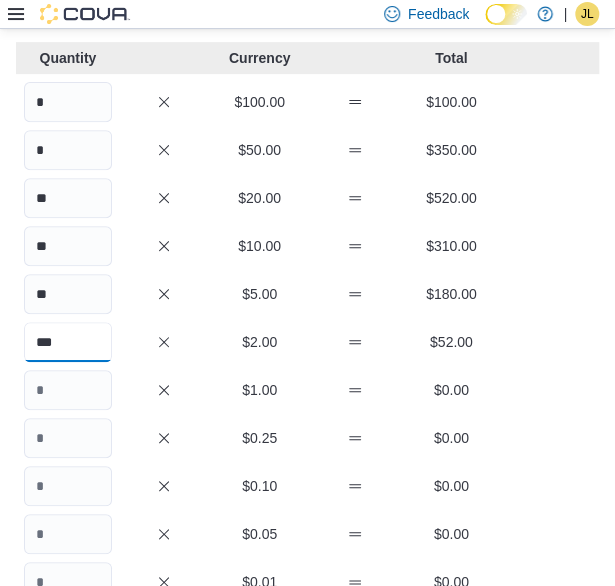 type on "***" 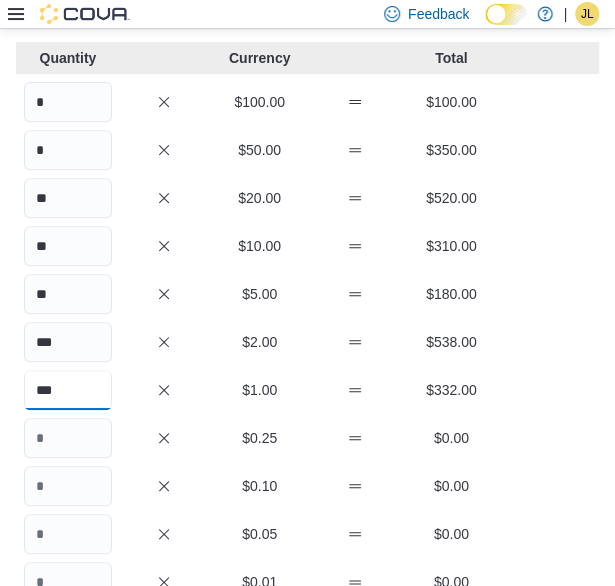 type on "***" 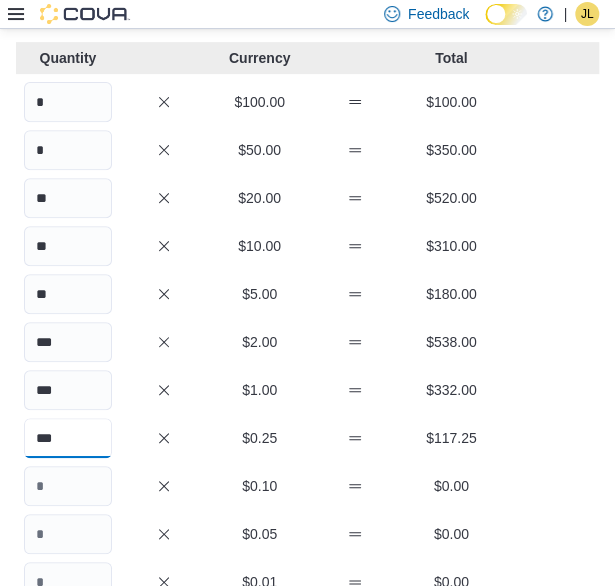 type on "***" 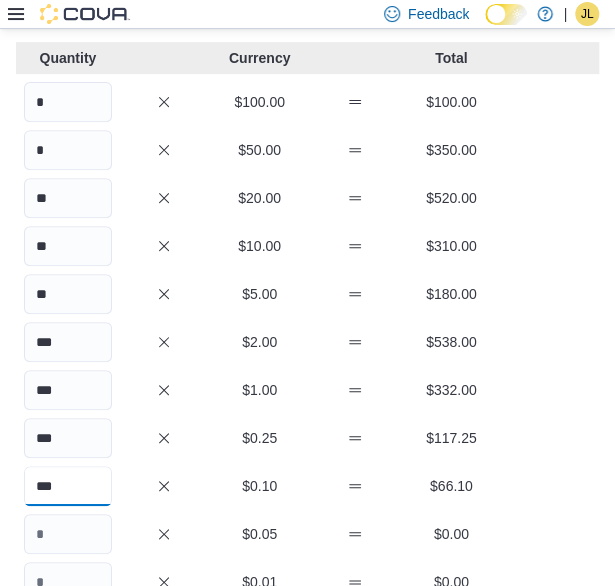 type on "***" 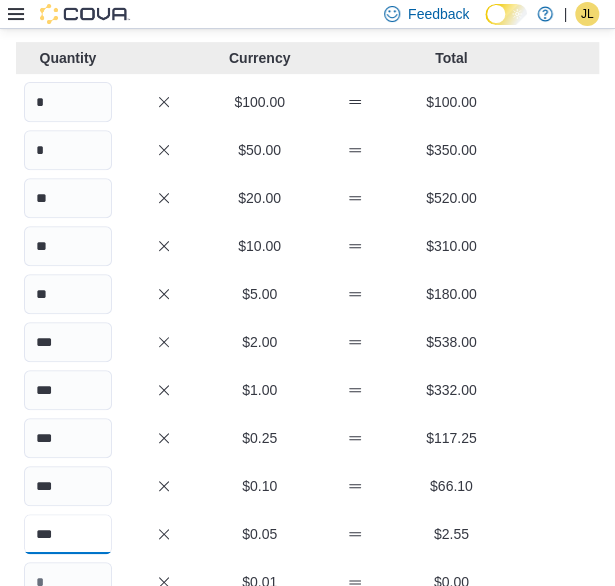 type on "***" 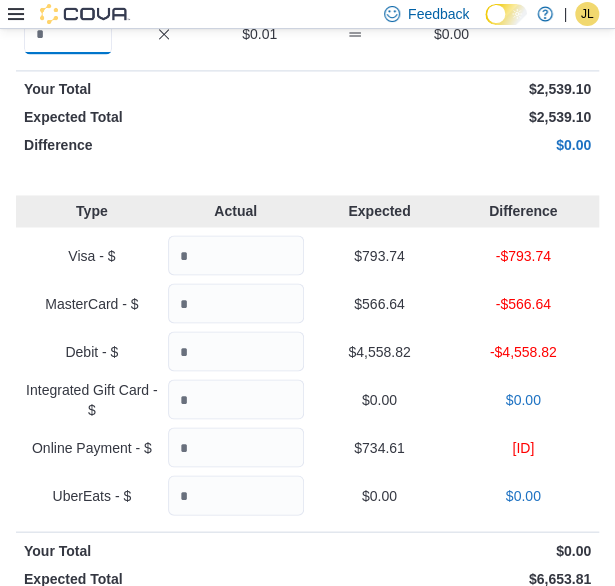 scroll, scrollTop: 674, scrollLeft: 0, axis: vertical 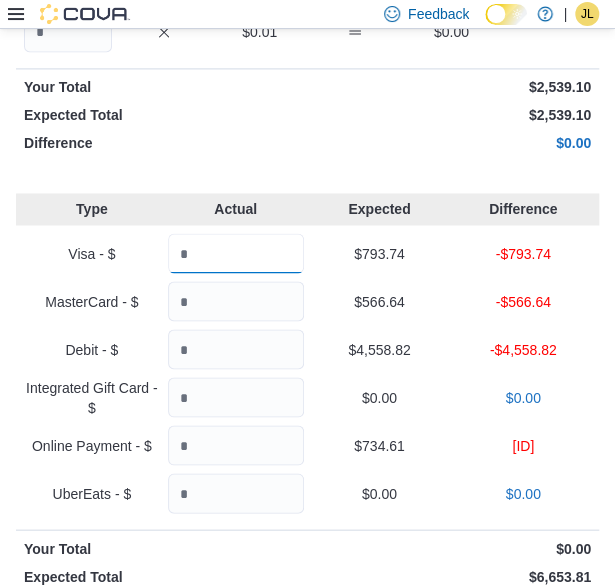 click at bounding box center (236, 253) 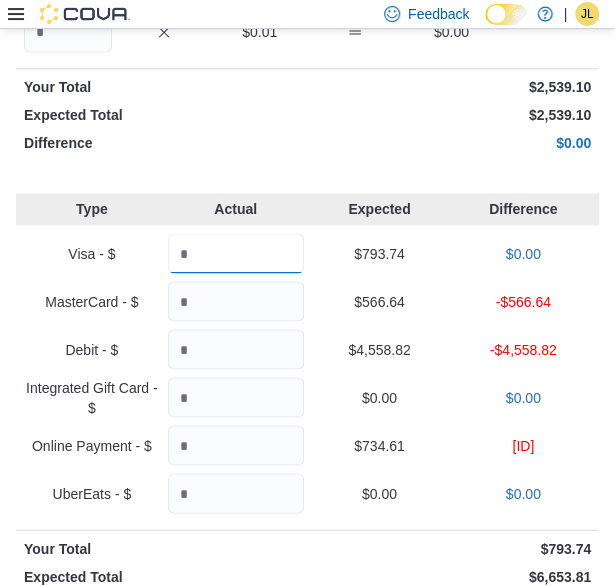 type on "******" 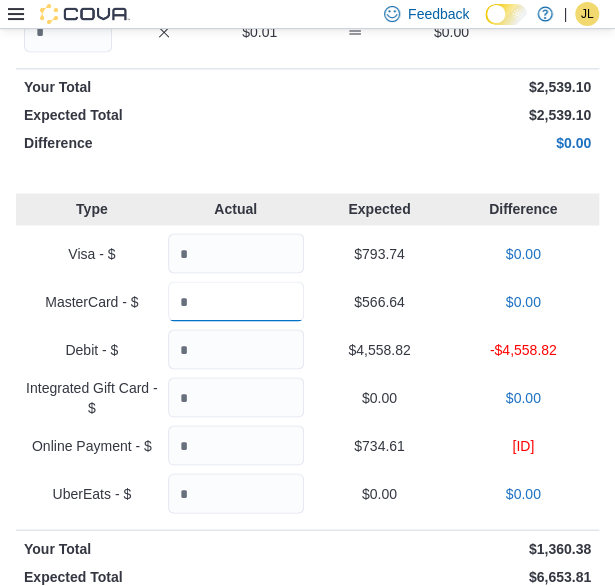 type on "******" 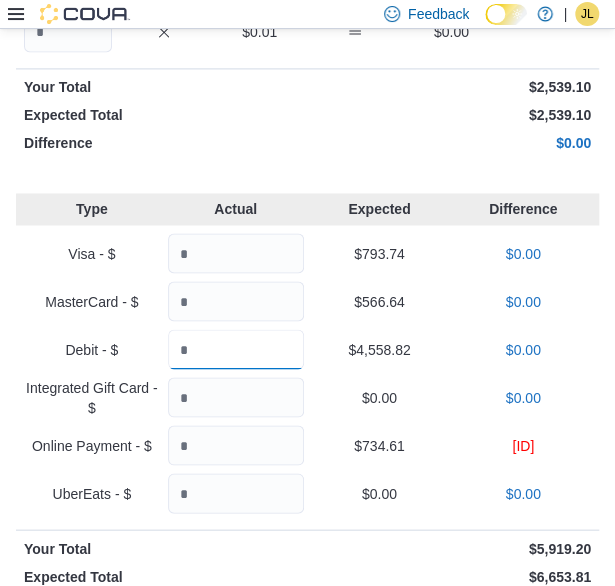 type on "*******" 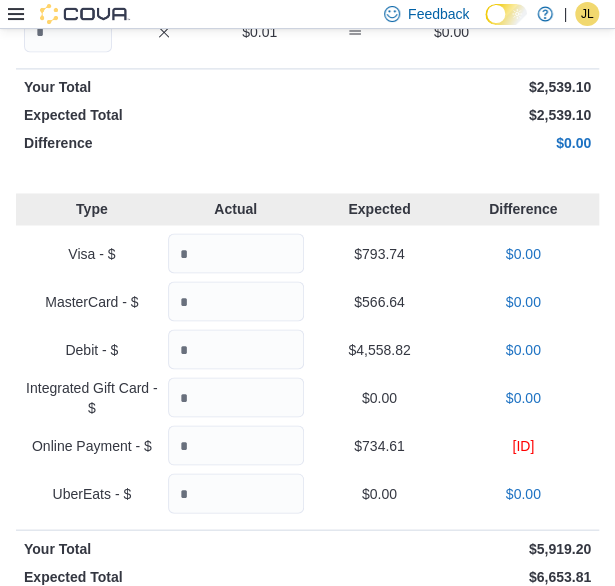 click on "$793.74" at bounding box center [380, 253] 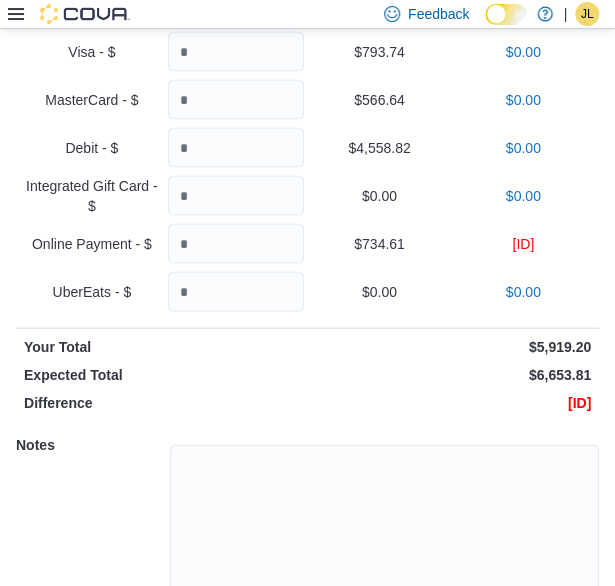 scroll, scrollTop: 850, scrollLeft: 0, axis: vertical 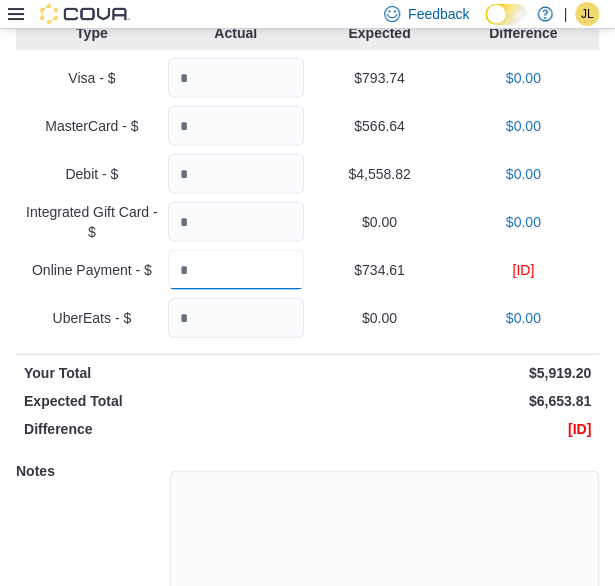click at bounding box center [236, 269] 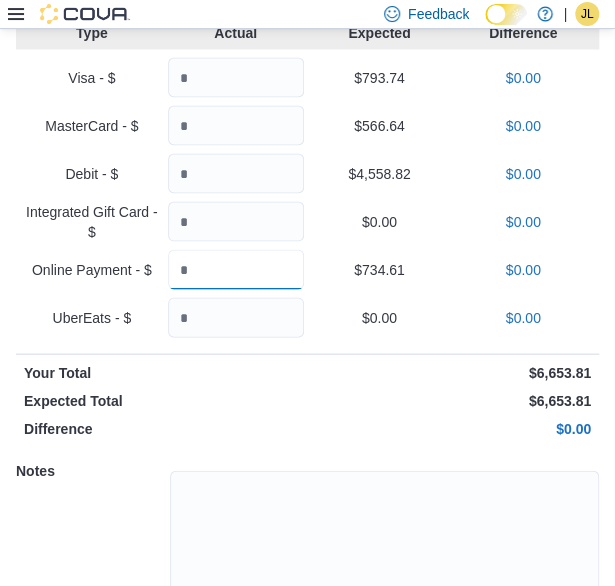 type on "******" 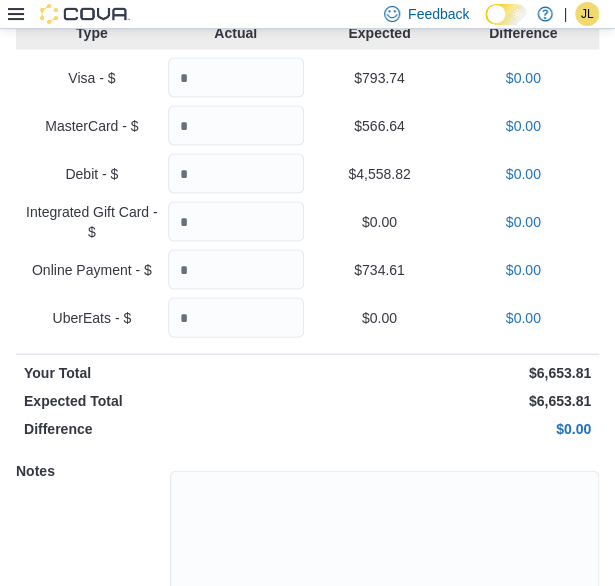 click on "$0.00" at bounding box center (380, 317) 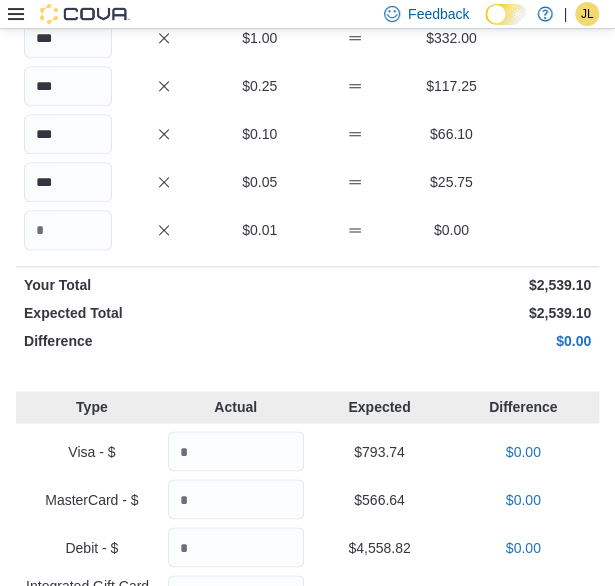 scroll, scrollTop: 959, scrollLeft: 0, axis: vertical 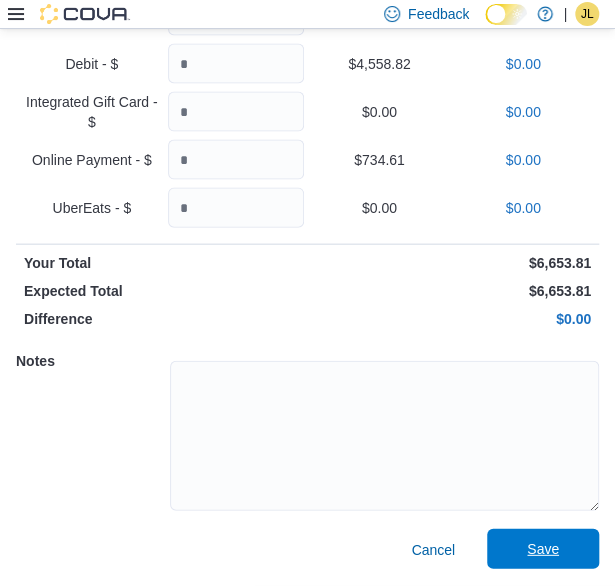 click on "Save" at bounding box center [543, 549] 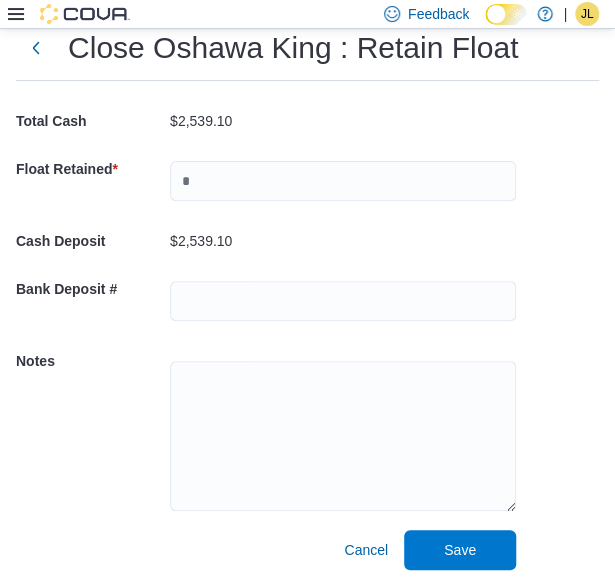 scroll, scrollTop: 109, scrollLeft: 0, axis: vertical 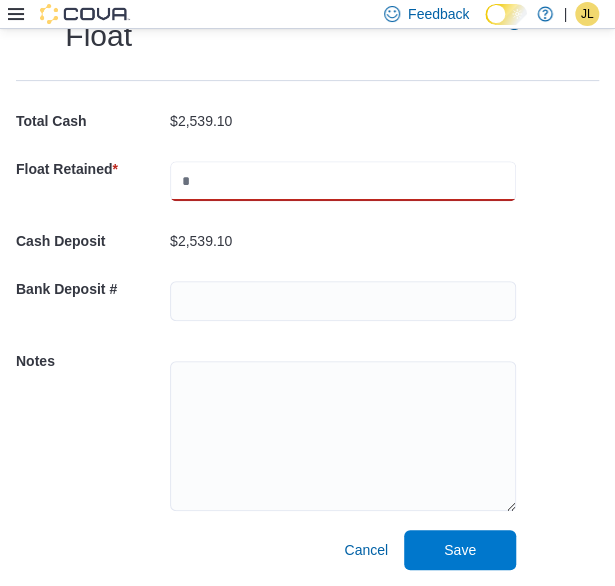 click at bounding box center [343, 181] 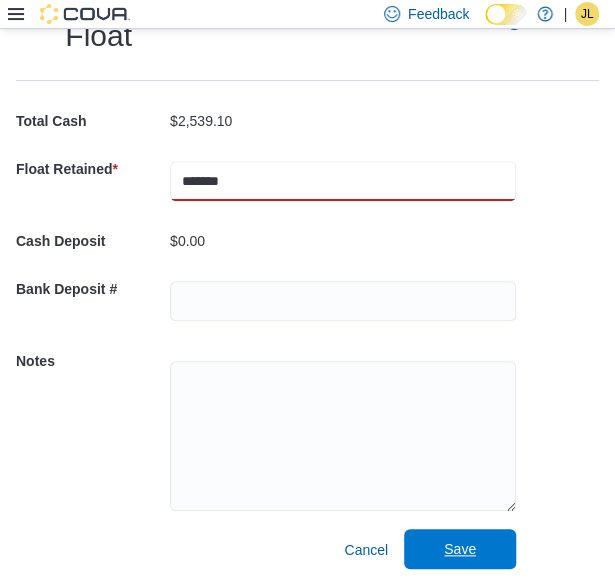 type on "*******" 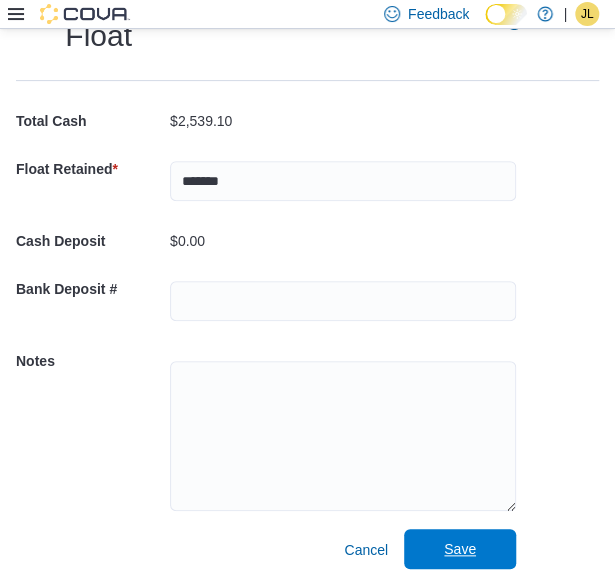click on "Save" at bounding box center [460, 549] 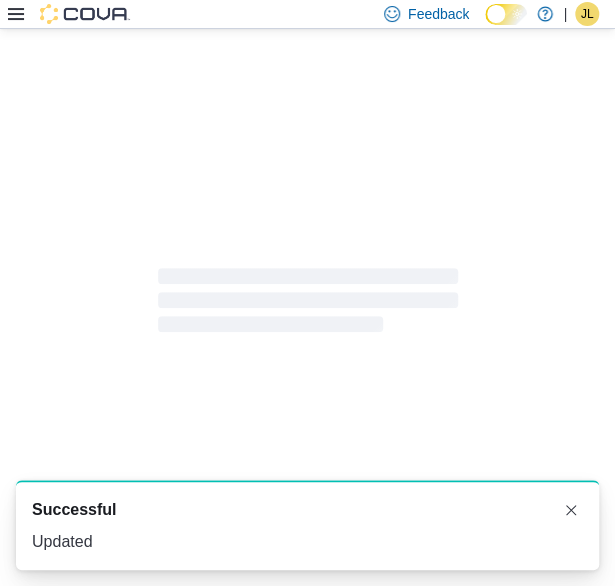 scroll, scrollTop: 8, scrollLeft: 0, axis: vertical 